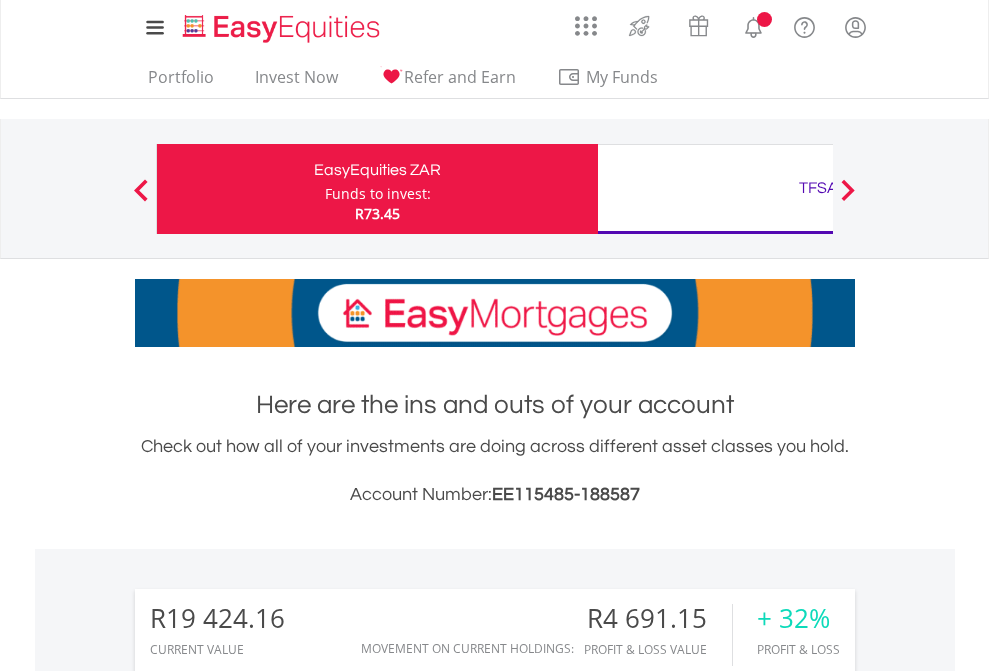 scroll, scrollTop: 0, scrollLeft: 0, axis: both 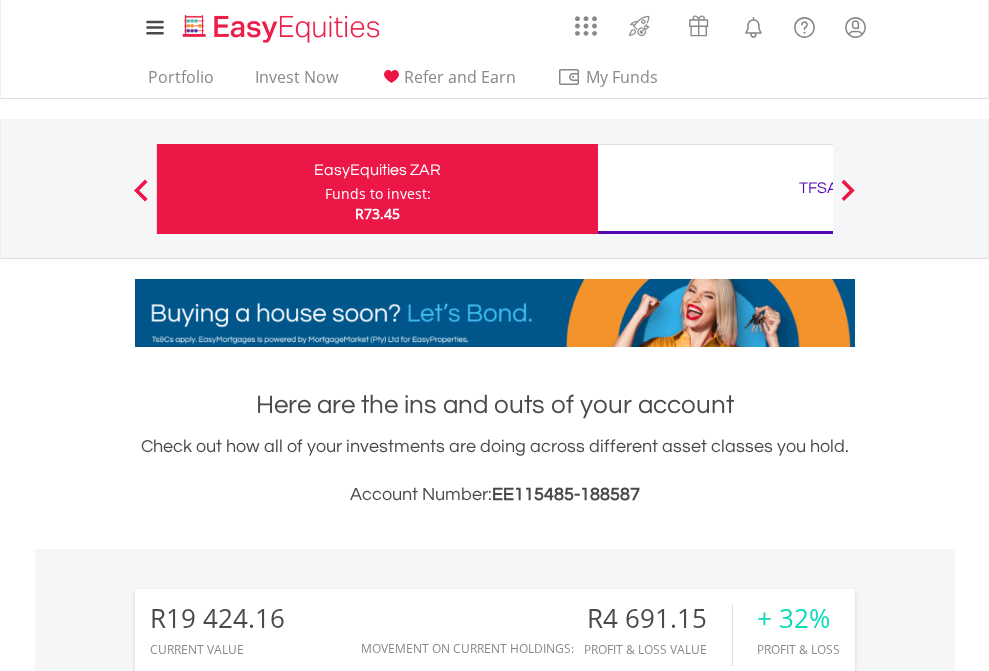 click on "Funds to invest:" at bounding box center [378, 194] 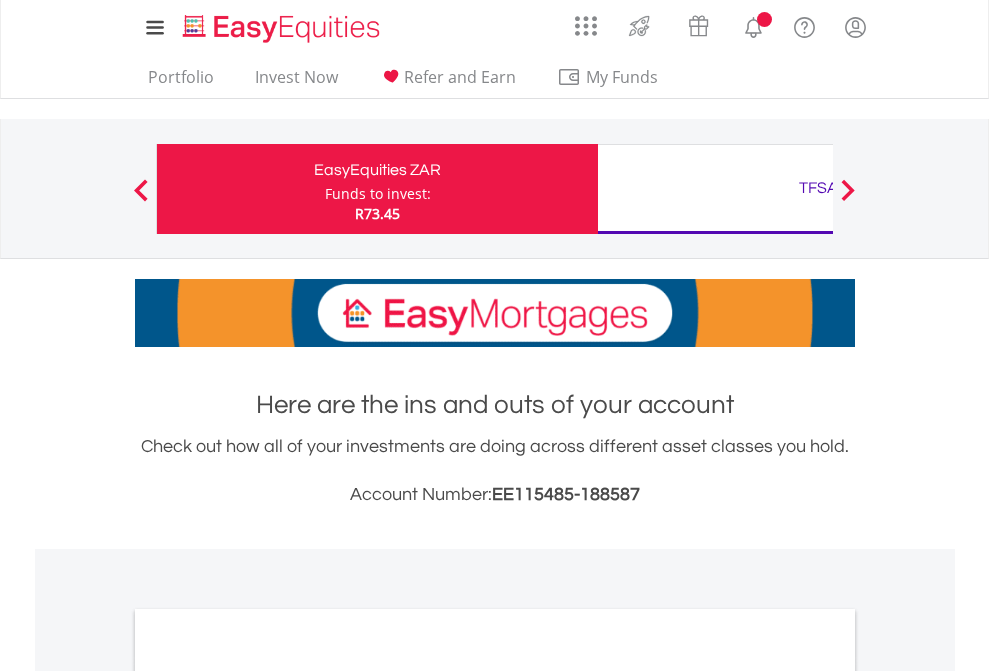 scroll, scrollTop: 0, scrollLeft: 0, axis: both 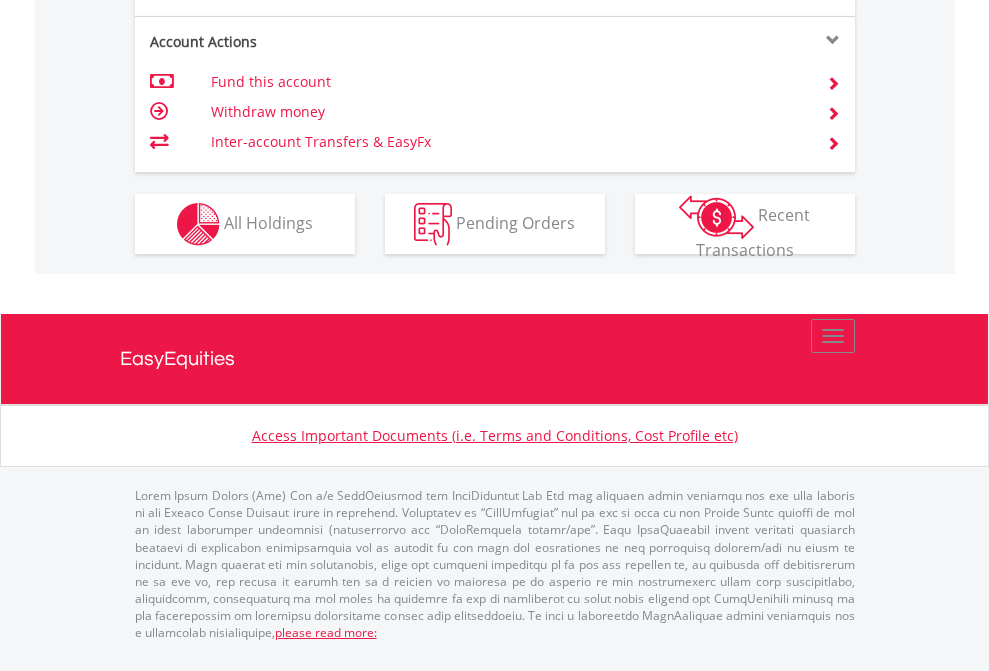 click on "Investment types" at bounding box center (706, -337) 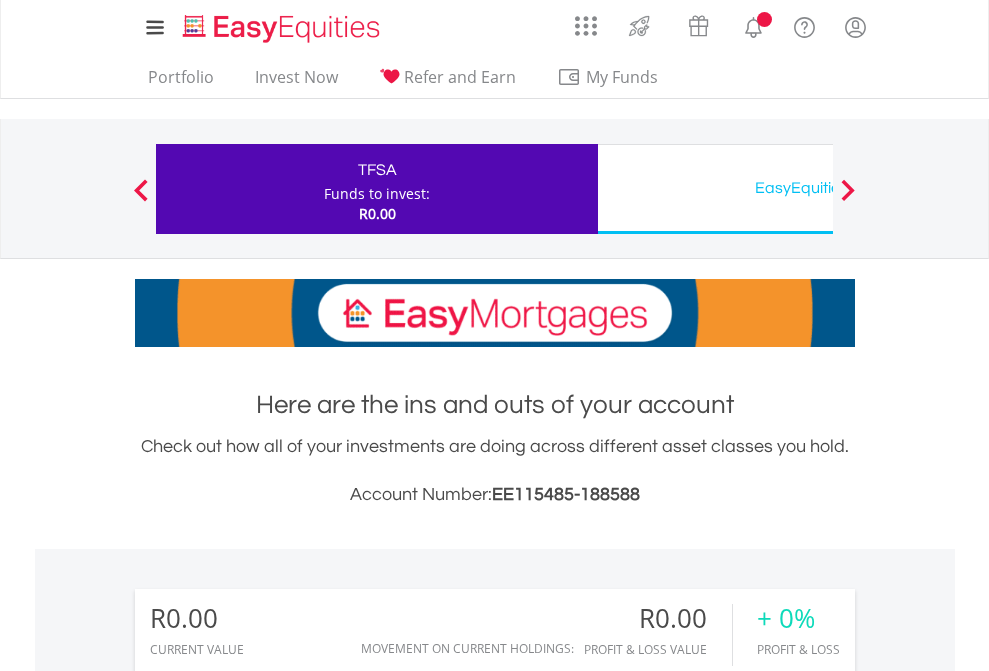 scroll, scrollTop: 0, scrollLeft: 0, axis: both 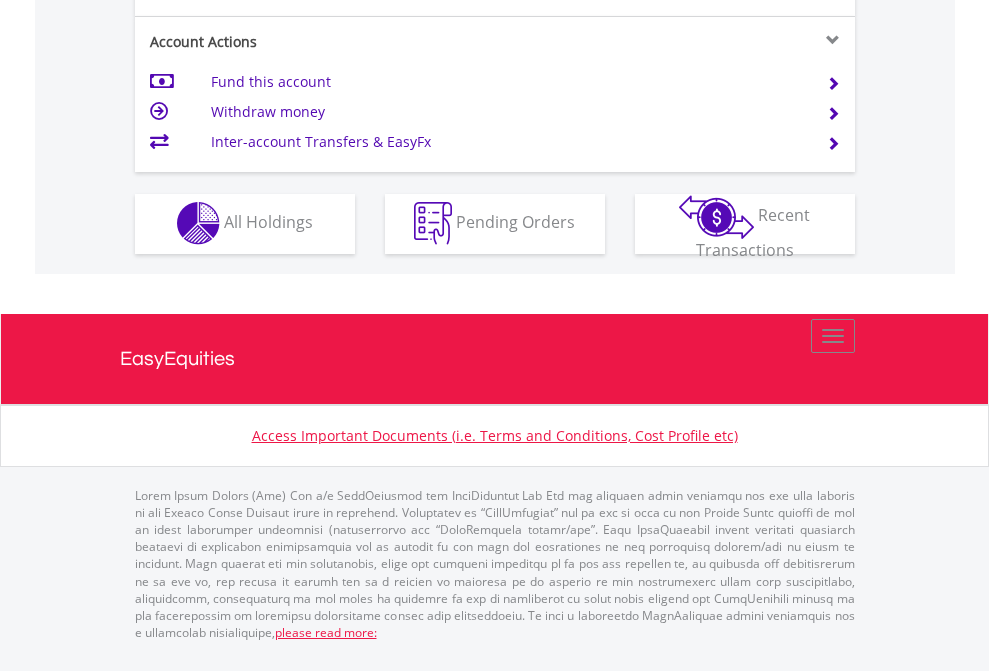 click on "Investment types" at bounding box center (706, -353) 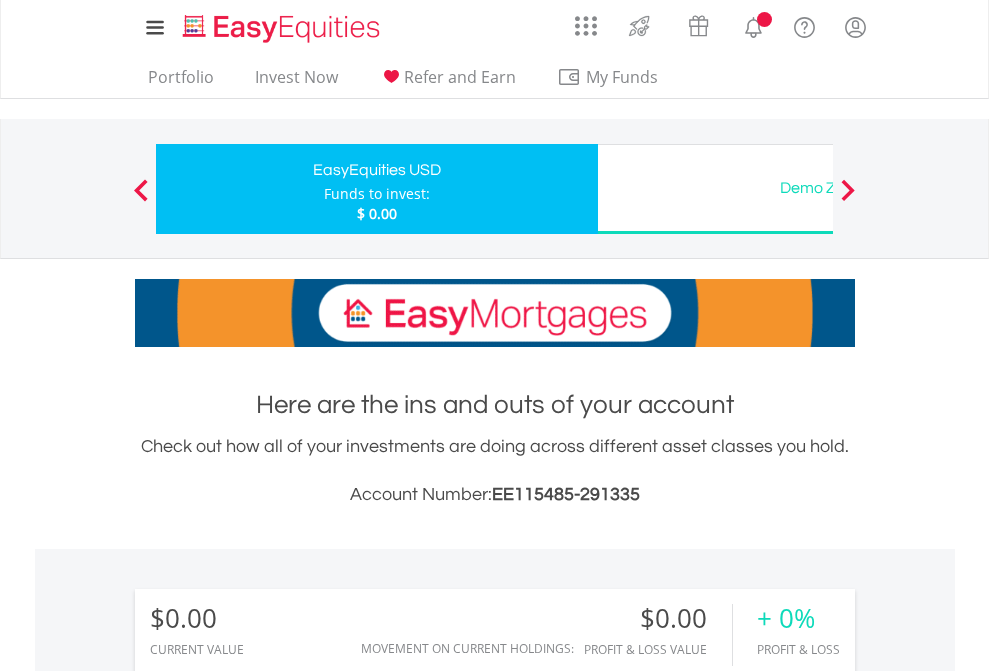 scroll, scrollTop: 0, scrollLeft: 0, axis: both 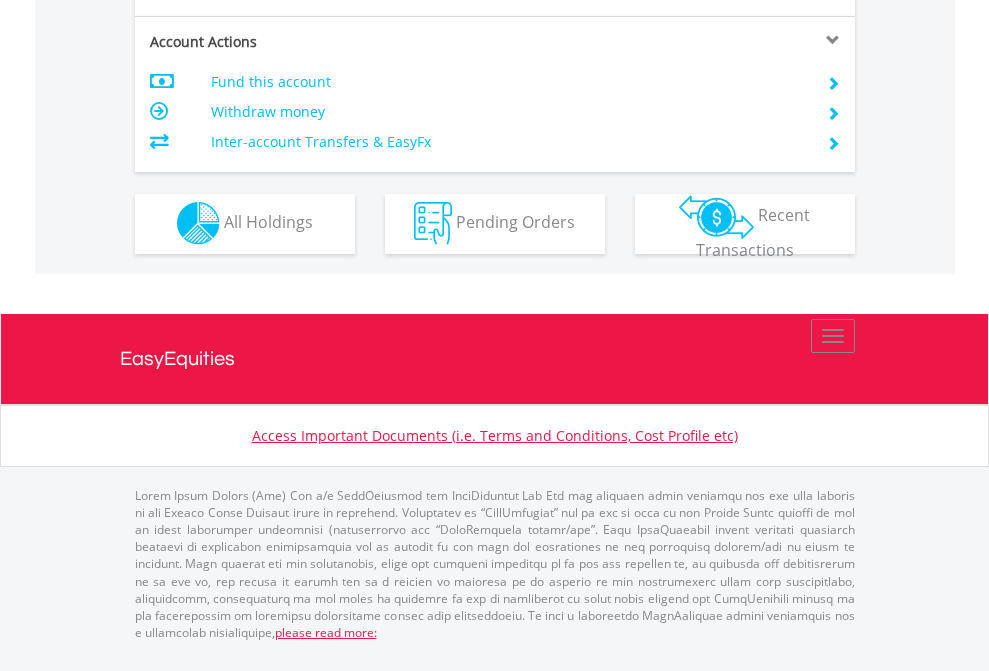 click on "Investment types" at bounding box center (706, -353) 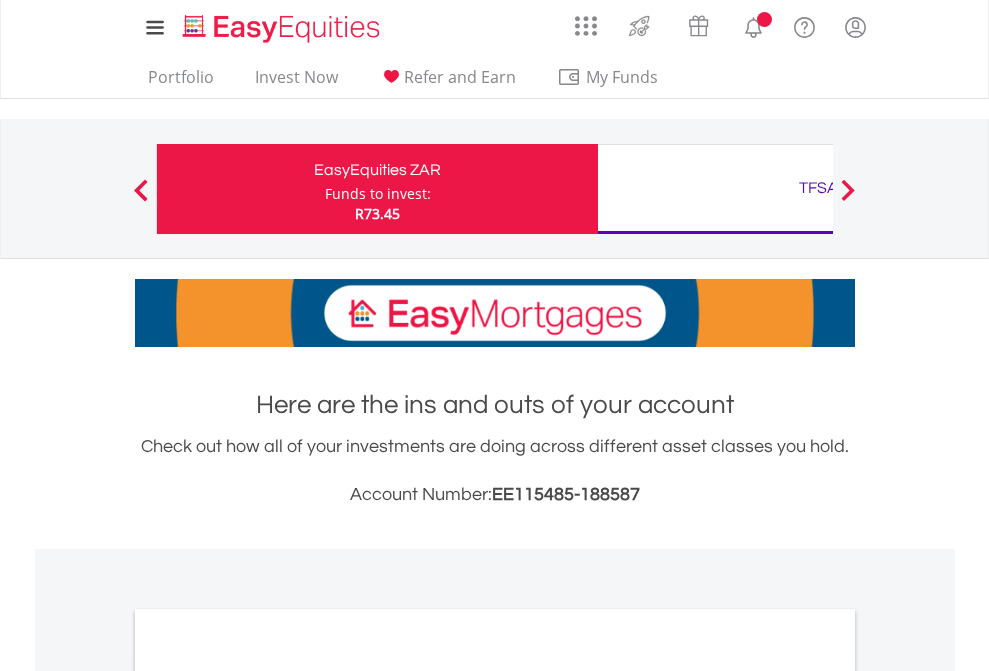 scroll, scrollTop: 0, scrollLeft: 0, axis: both 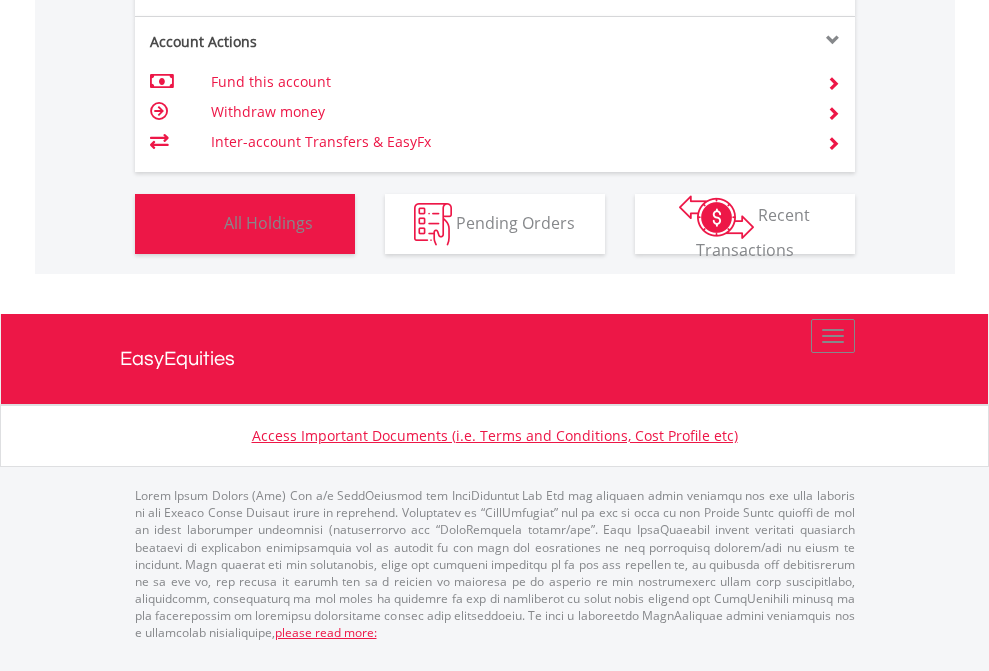 click on "All Holdings" at bounding box center (268, 222) 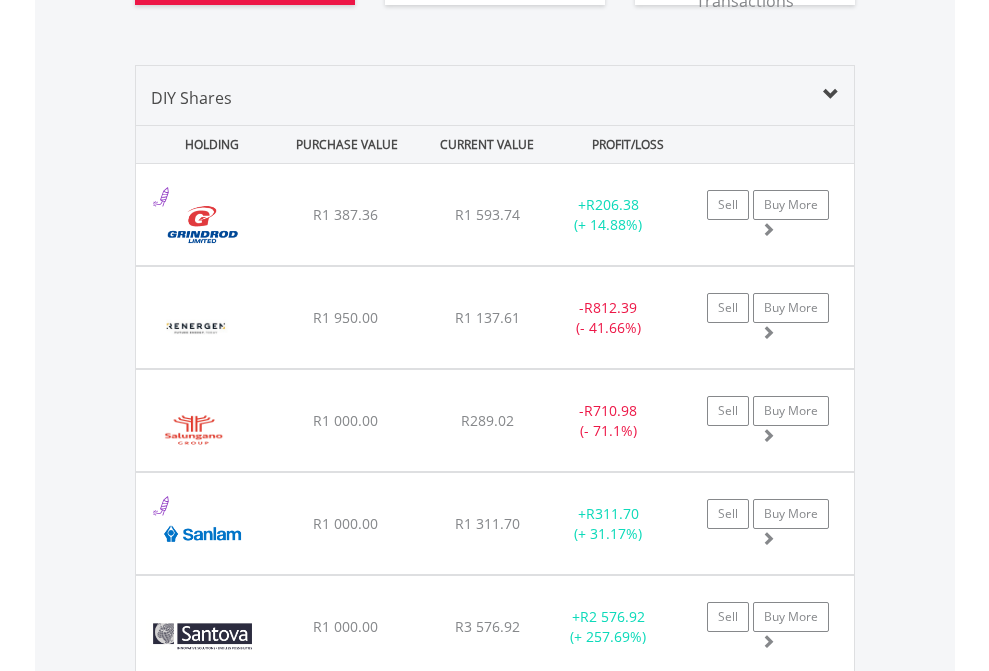scroll, scrollTop: 2344, scrollLeft: 0, axis: vertical 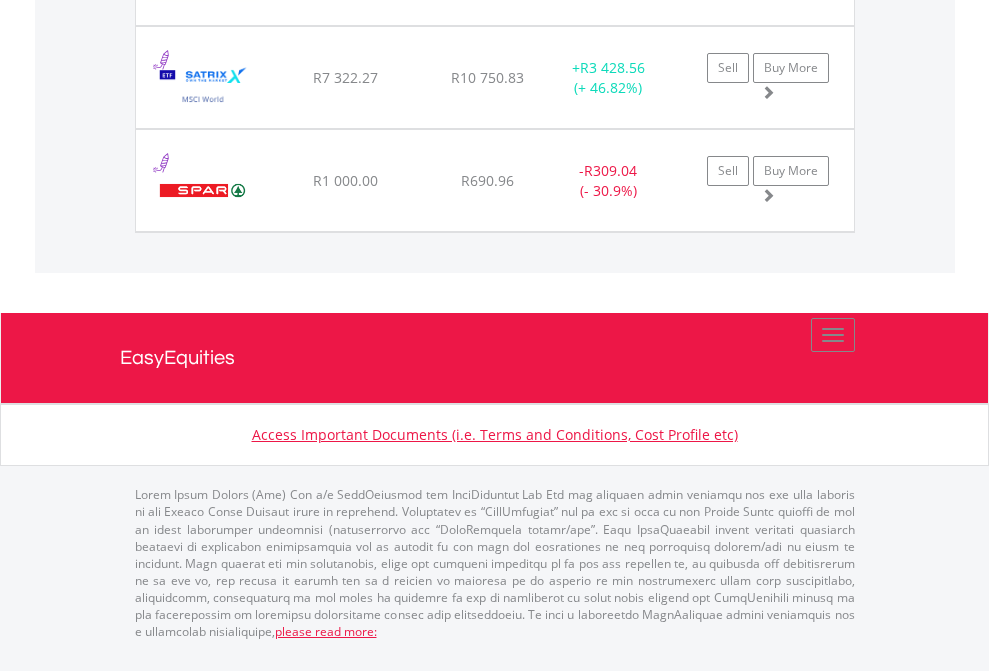click on "TFSA" at bounding box center (818, -2077) 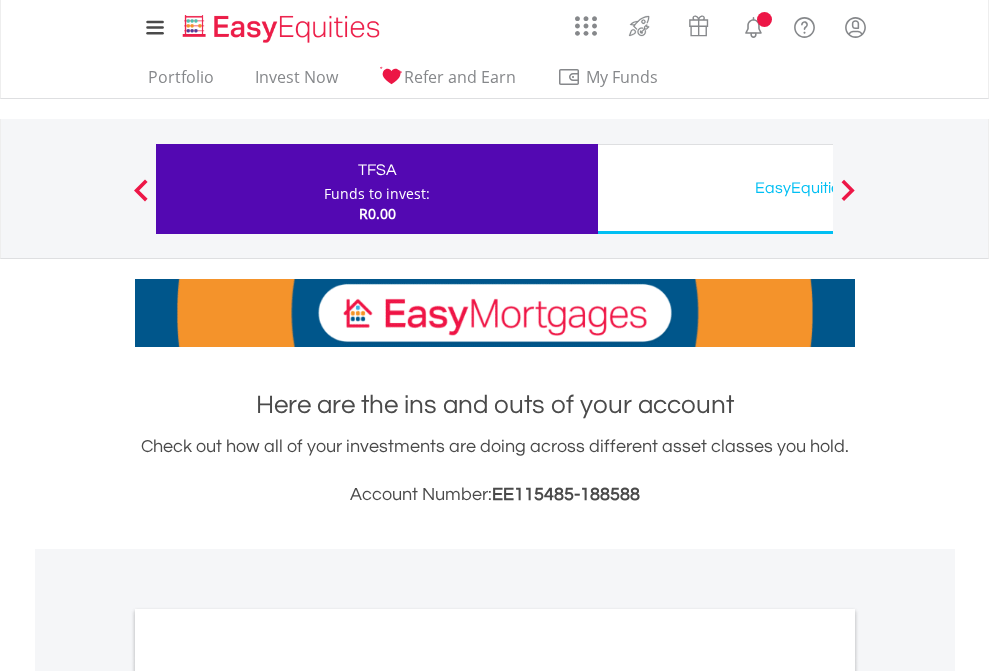 scroll, scrollTop: 0, scrollLeft: 0, axis: both 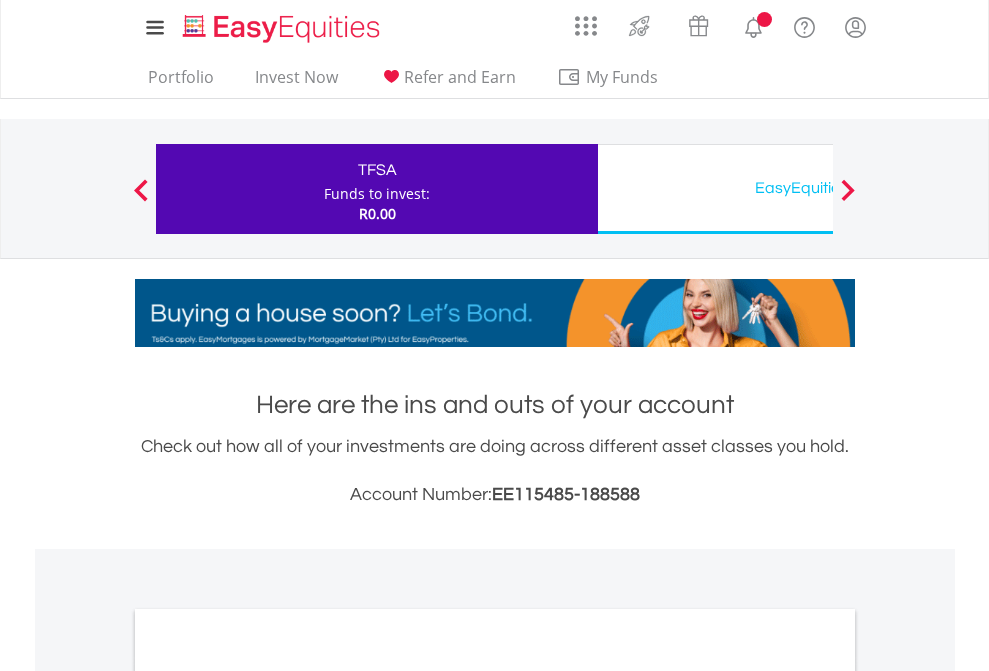 click on "All Holdings" at bounding box center [268, 1096] 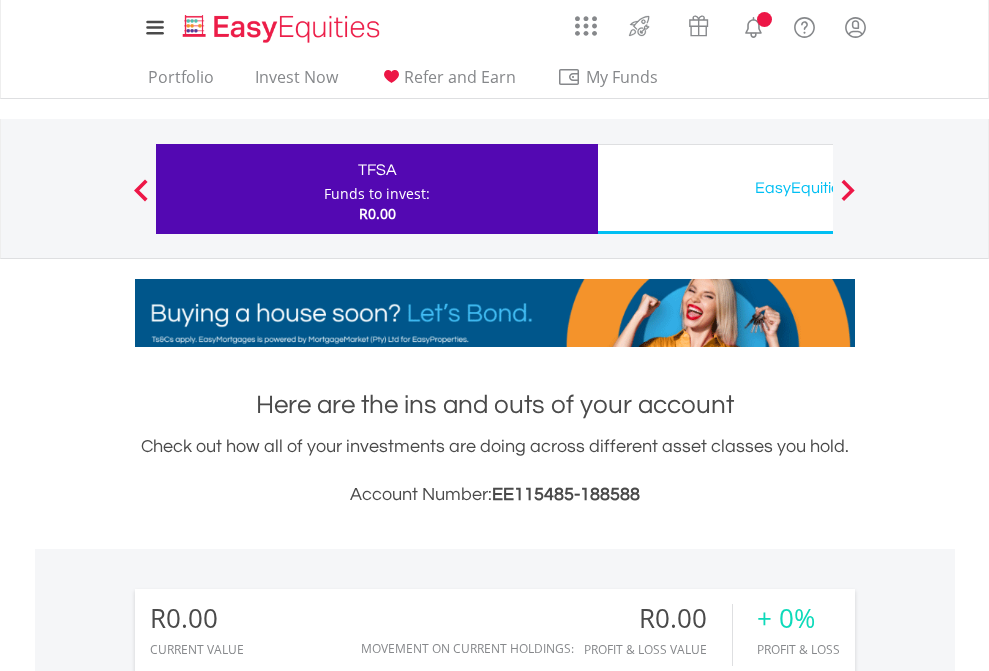 scroll, scrollTop: 1202, scrollLeft: 0, axis: vertical 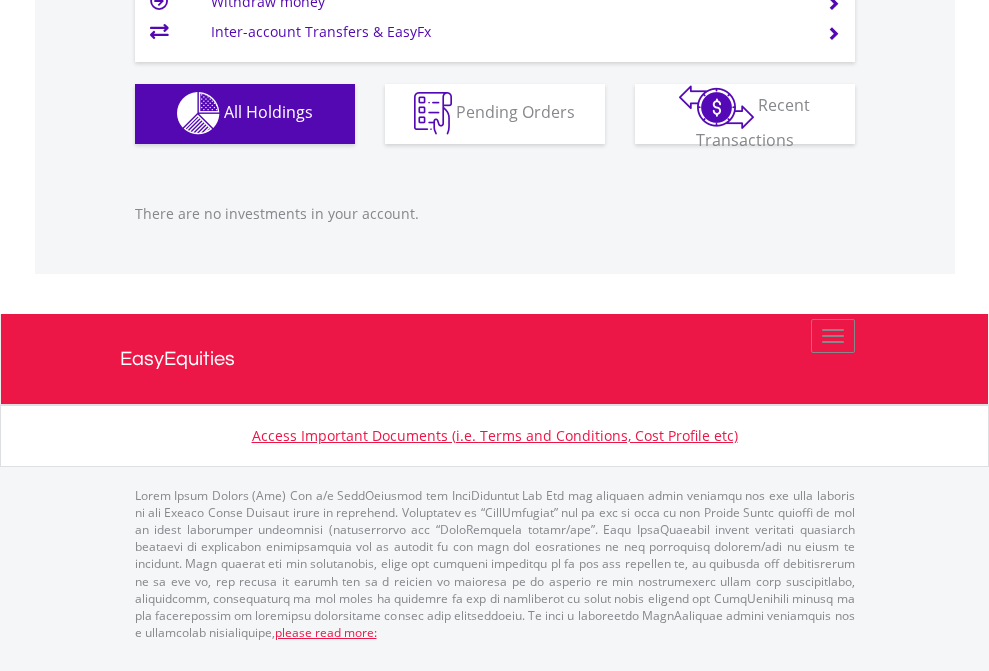click on "EasyEquities USD" at bounding box center [818, -1142] 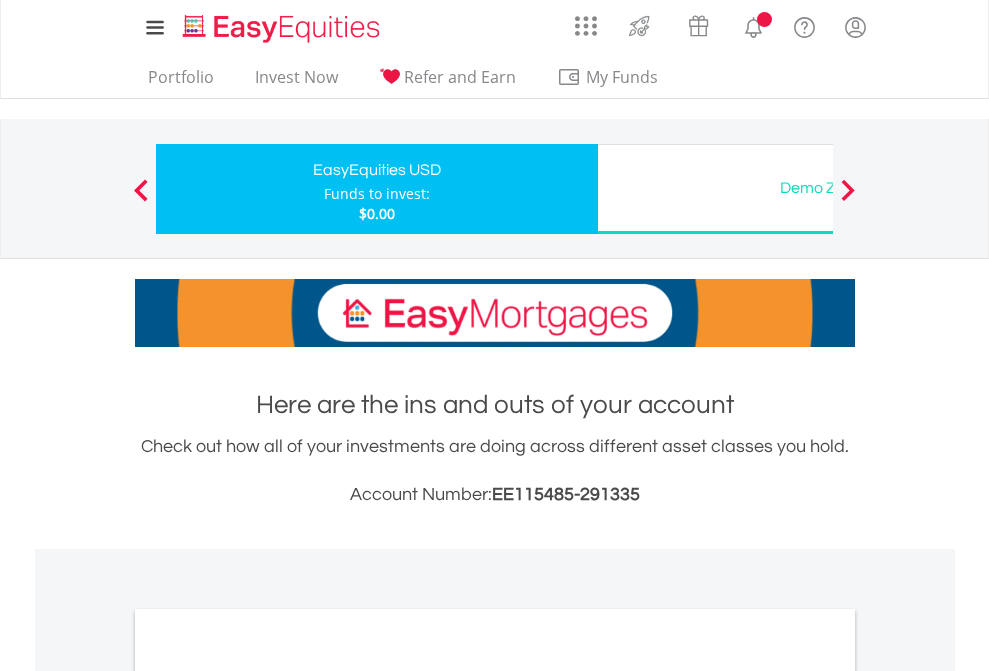 scroll, scrollTop: 0, scrollLeft: 0, axis: both 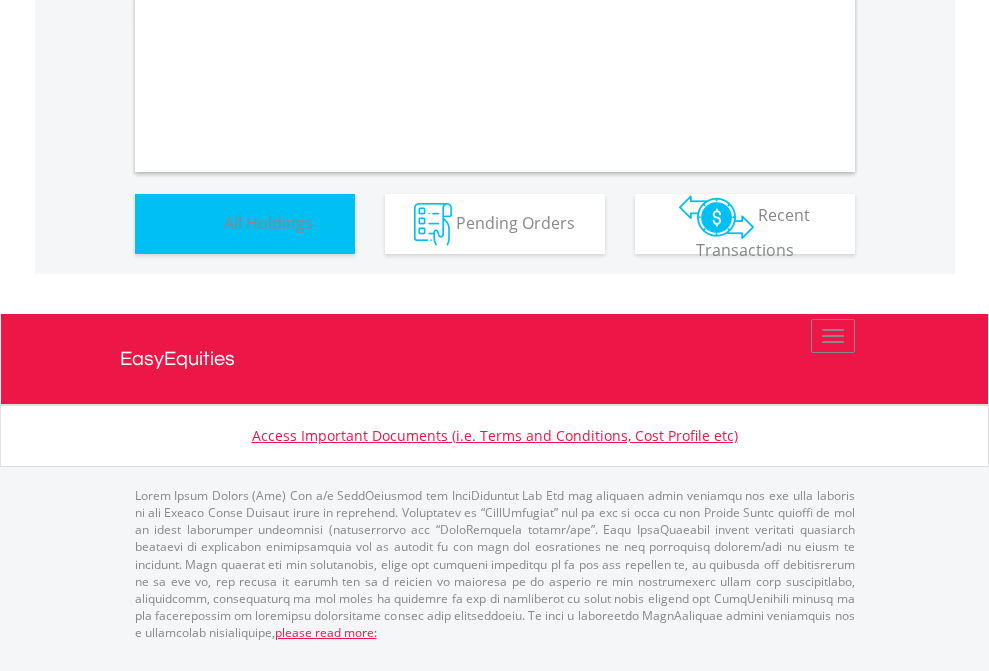 click on "All Holdings" at bounding box center [268, 222] 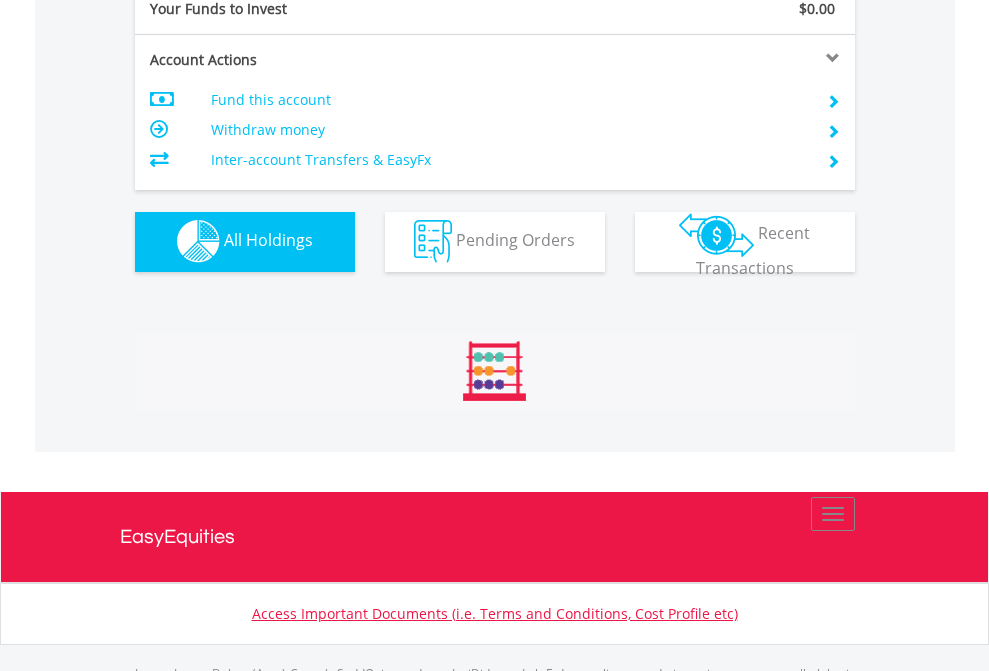 scroll, scrollTop: 1486, scrollLeft: 0, axis: vertical 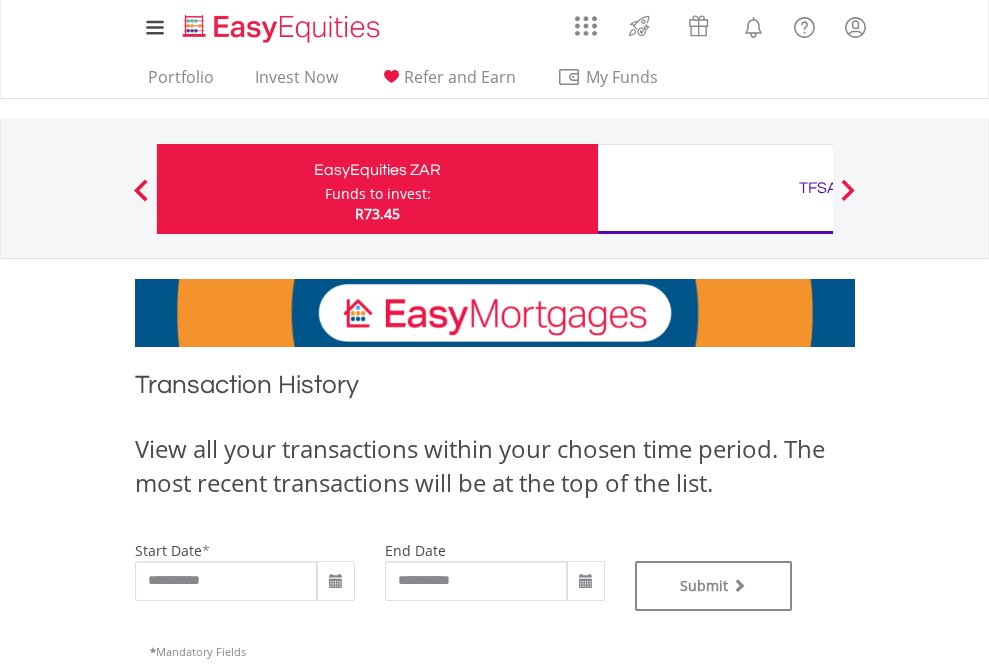 type on "**********" 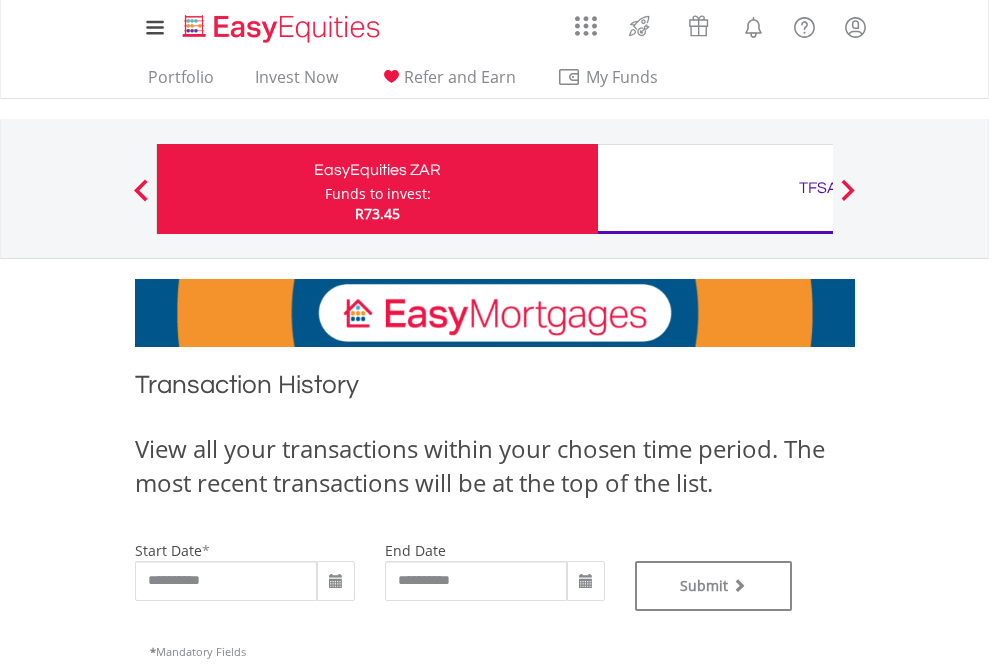 type on "**********" 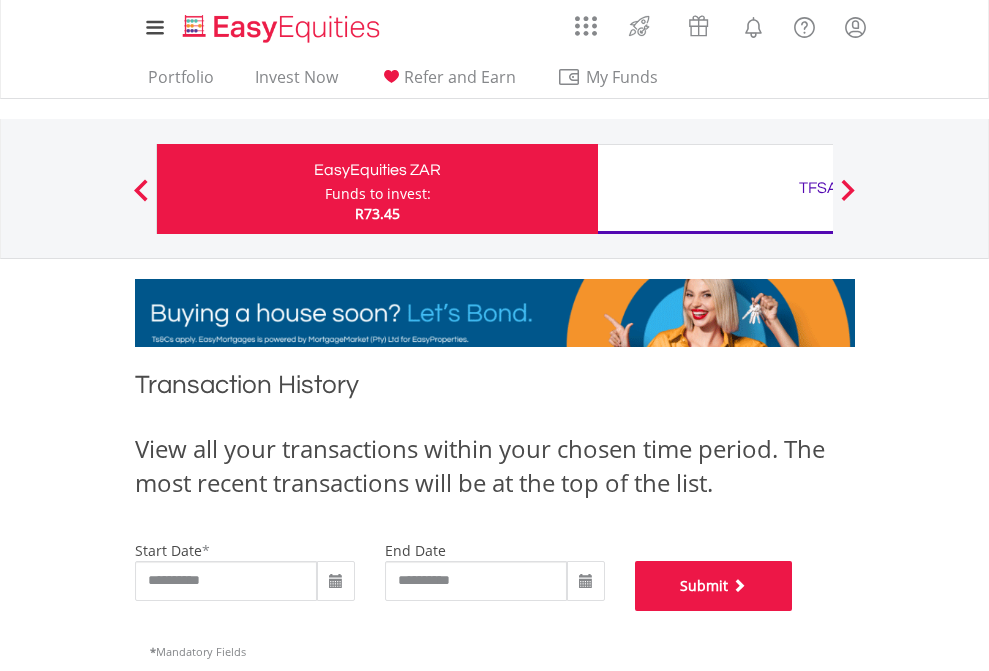 click on "Submit" at bounding box center [714, 586] 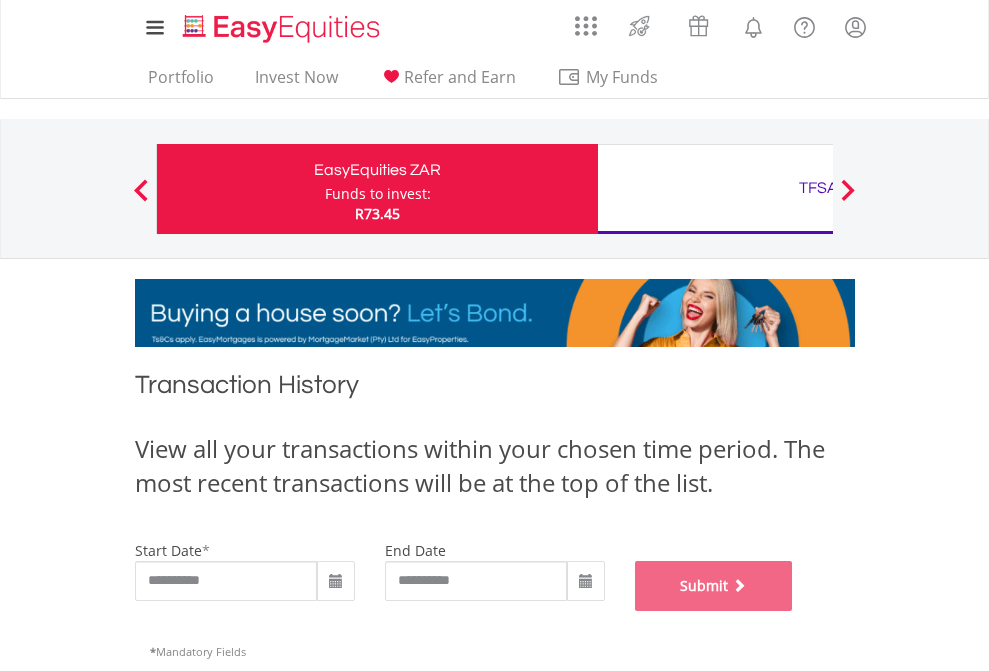 scroll, scrollTop: 811, scrollLeft: 0, axis: vertical 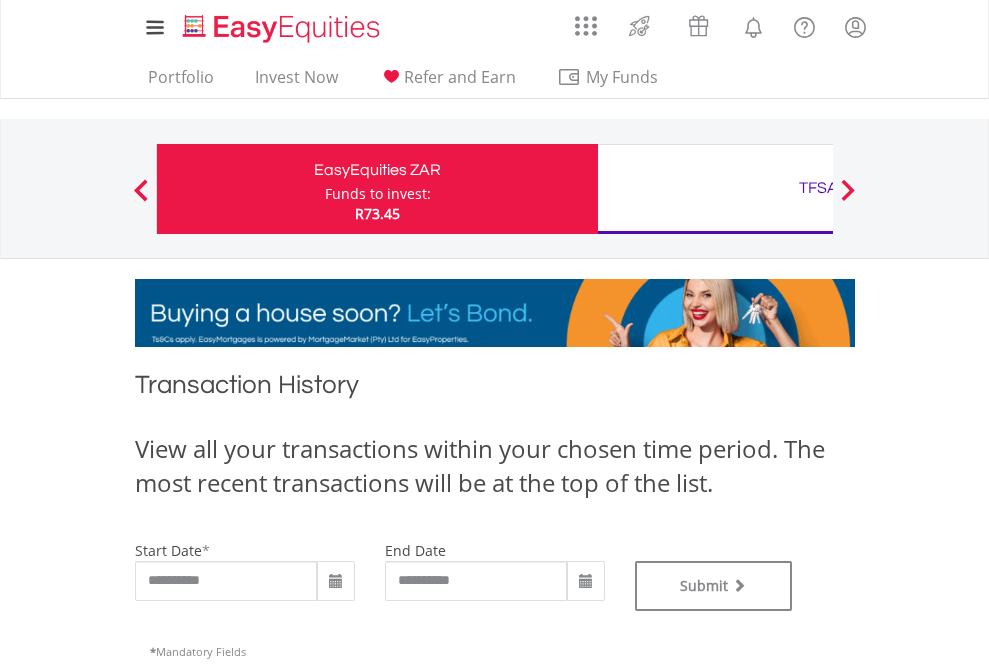 click on "TFSA" at bounding box center (818, 188) 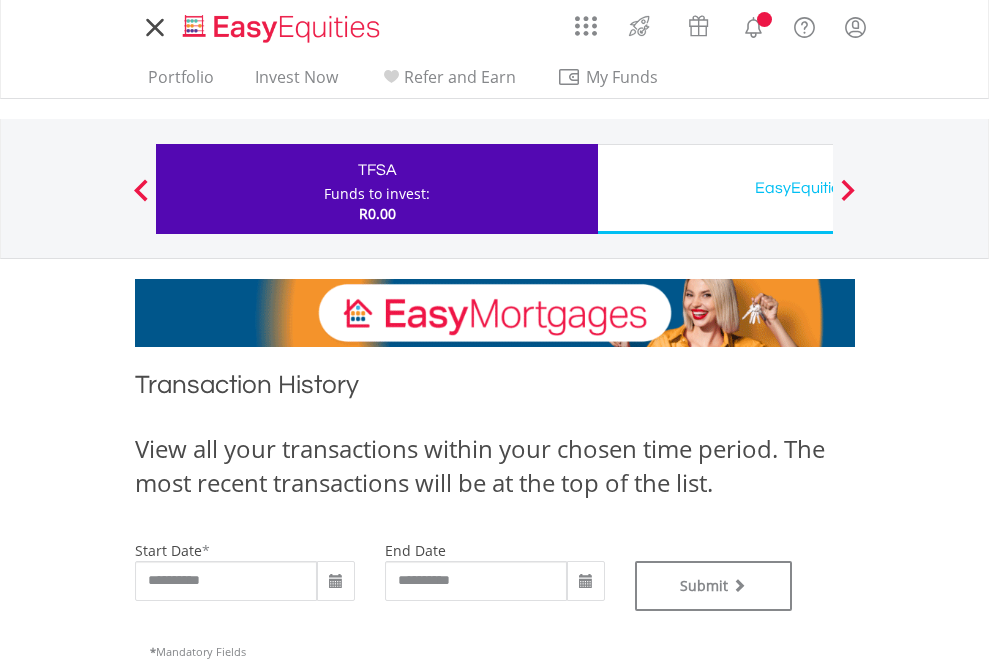 scroll, scrollTop: 0, scrollLeft: 0, axis: both 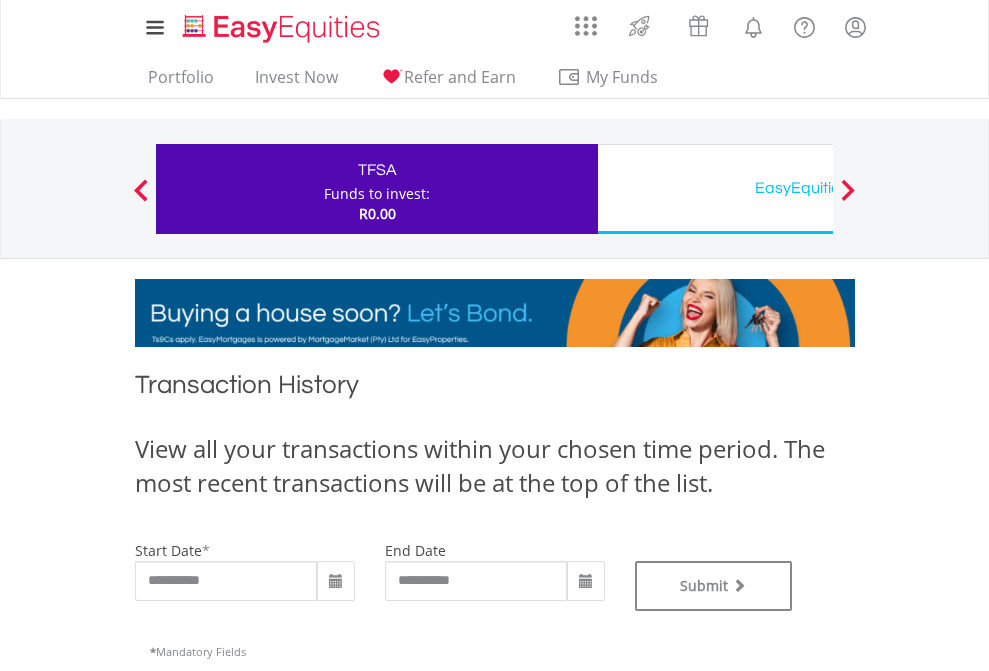 type on "**********" 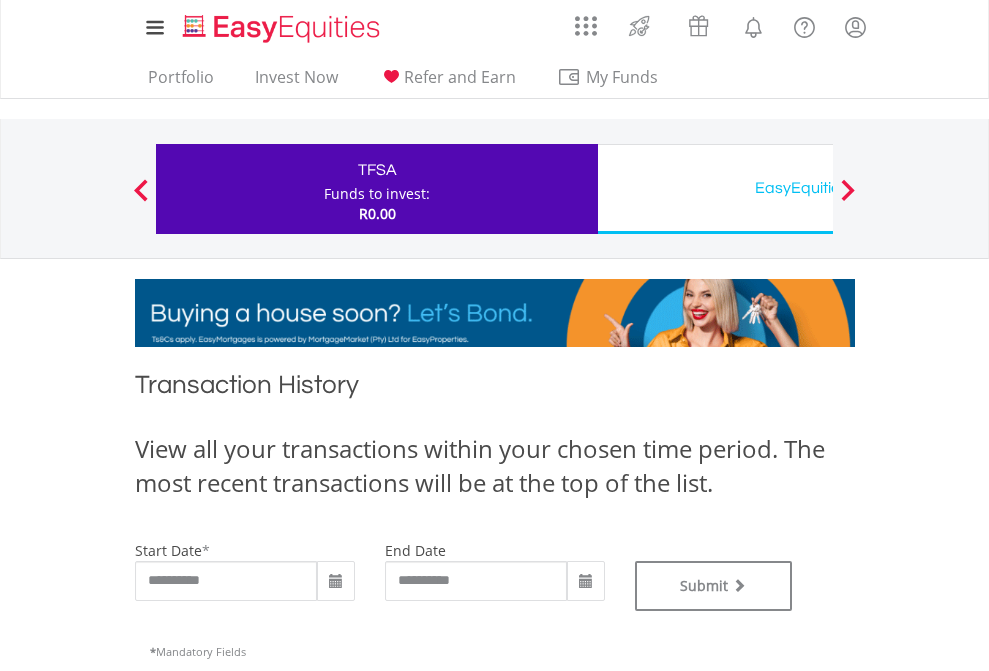 type on "**********" 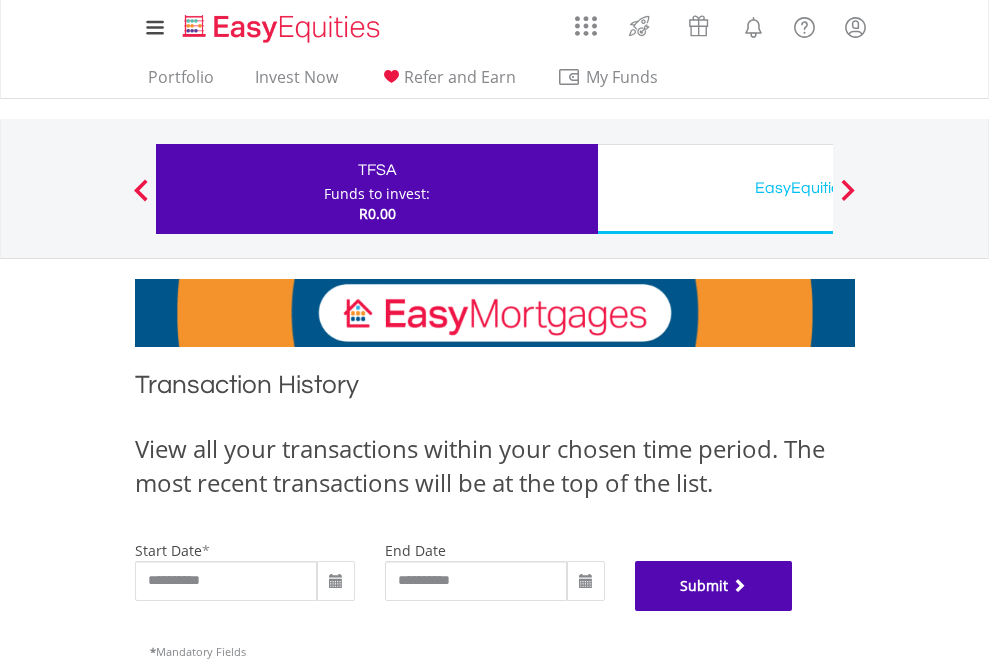 click on "Submit" at bounding box center (714, 586) 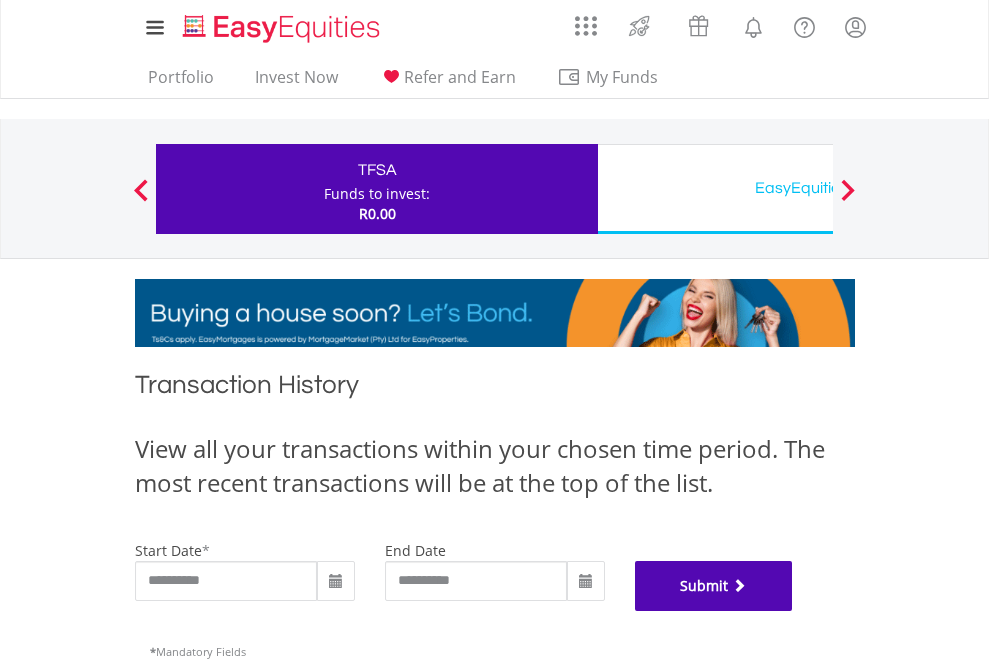 scroll, scrollTop: 811, scrollLeft: 0, axis: vertical 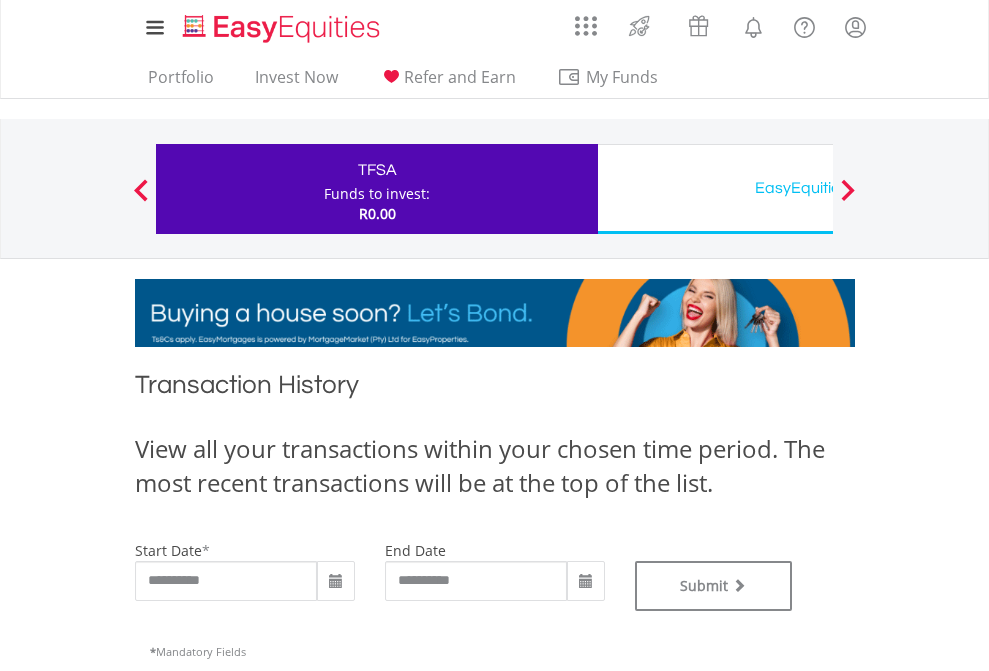 click on "EasyEquities USD" at bounding box center [818, 188] 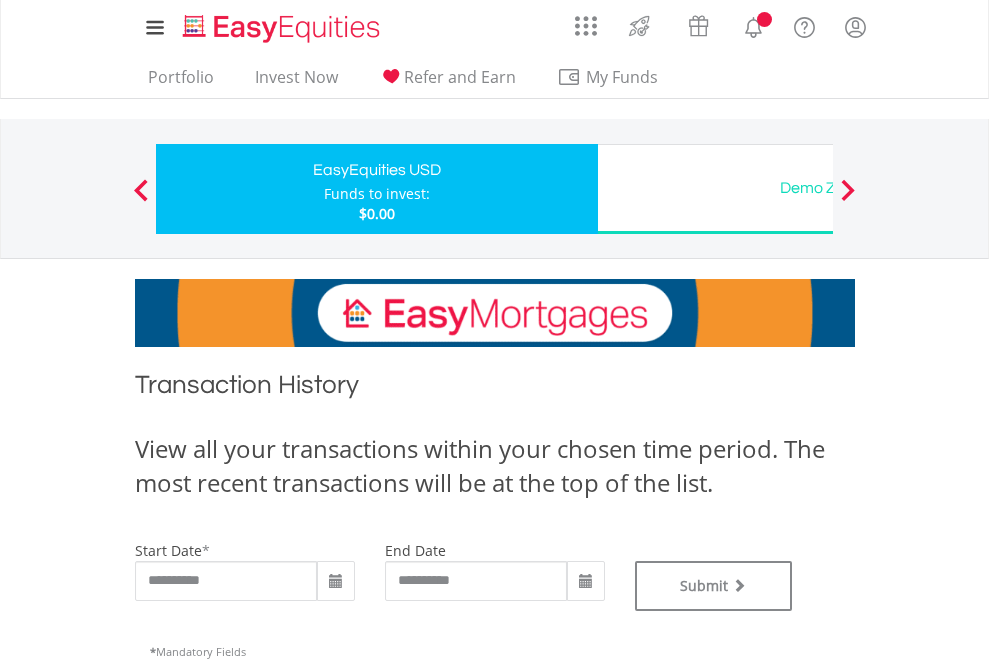 scroll, scrollTop: 0, scrollLeft: 0, axis: both 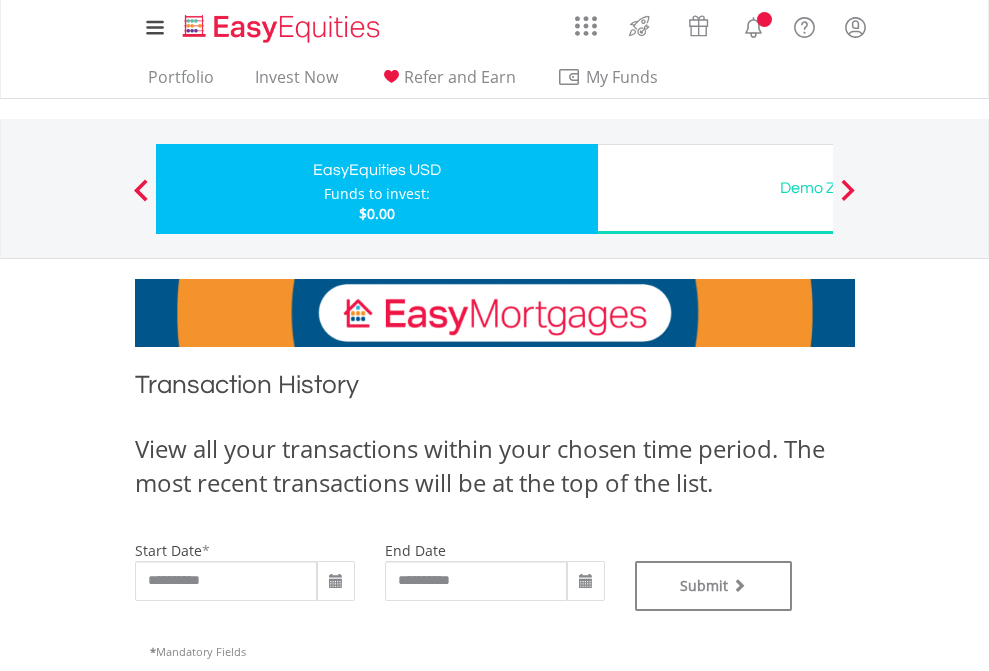 type on "**********" 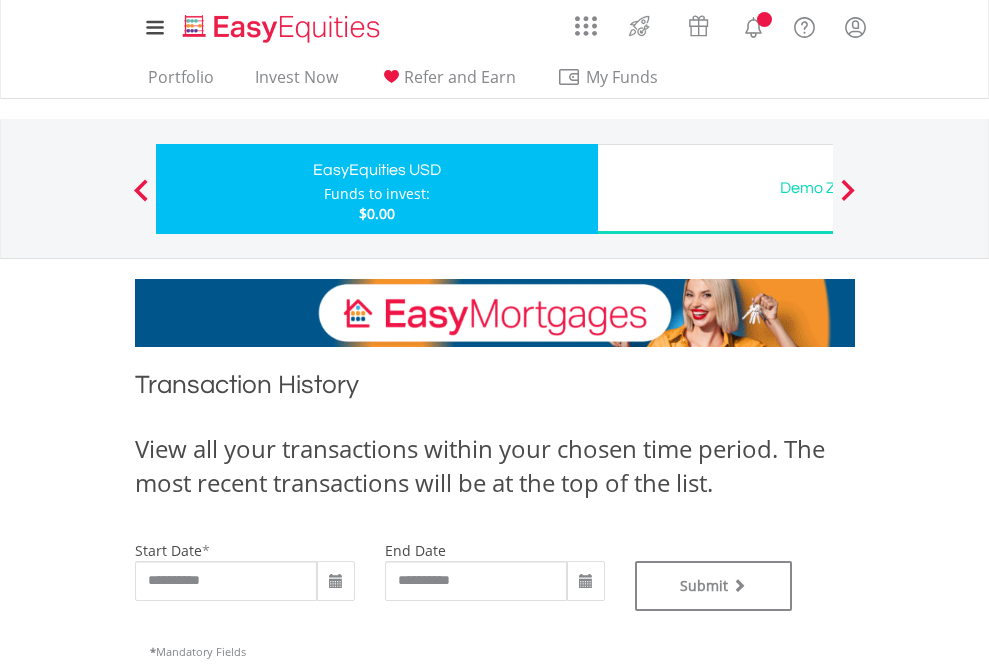 type on "**********" 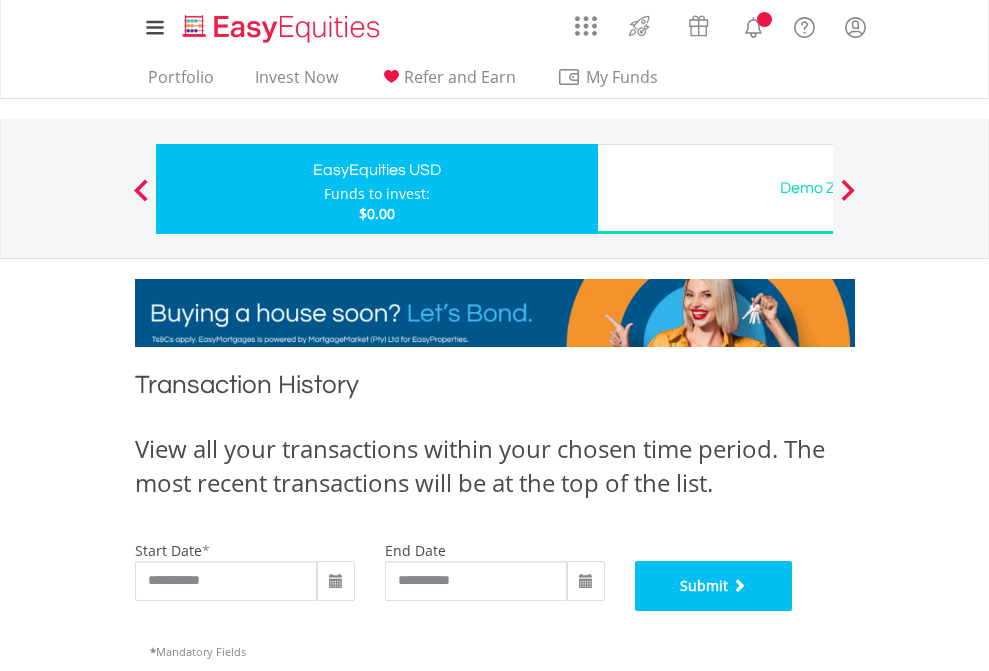 click on "Submit" at bounding box center [714, 586] 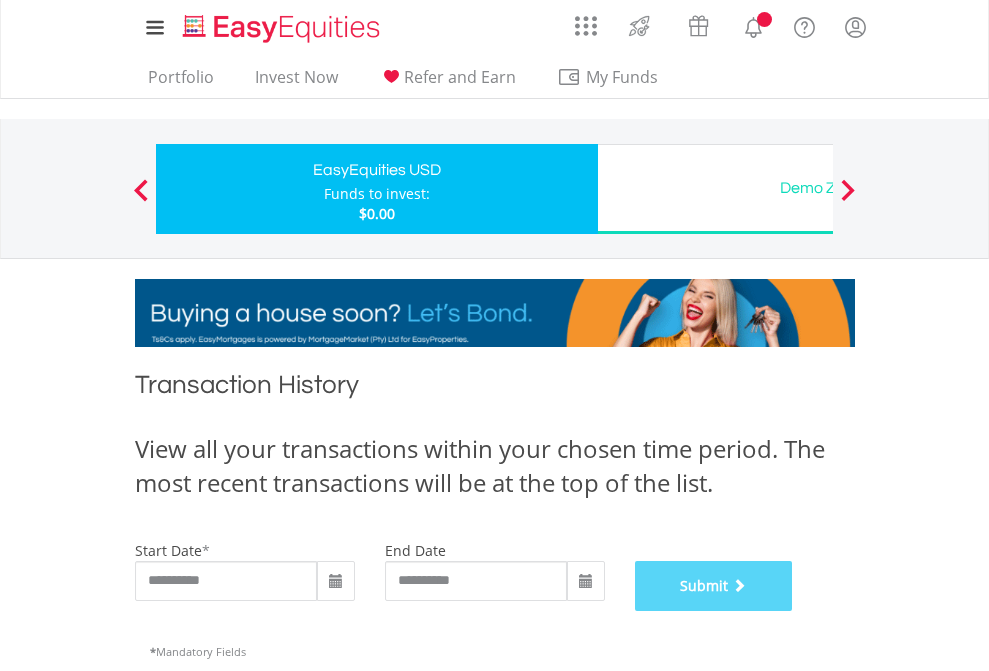 scroll, scrollTop: 811, scrollLeft: 0, axis: vertical 